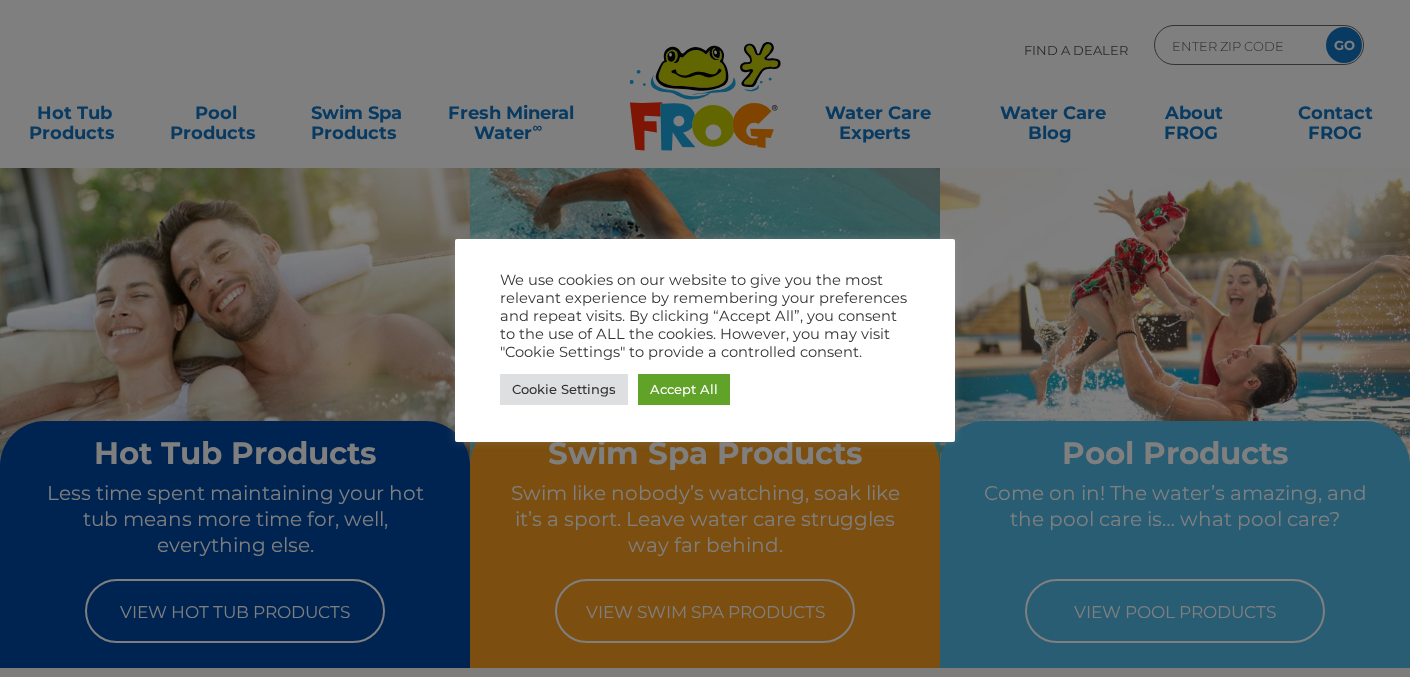 scroll, scrollTop: 0, scrollLeft: 0, axis: both 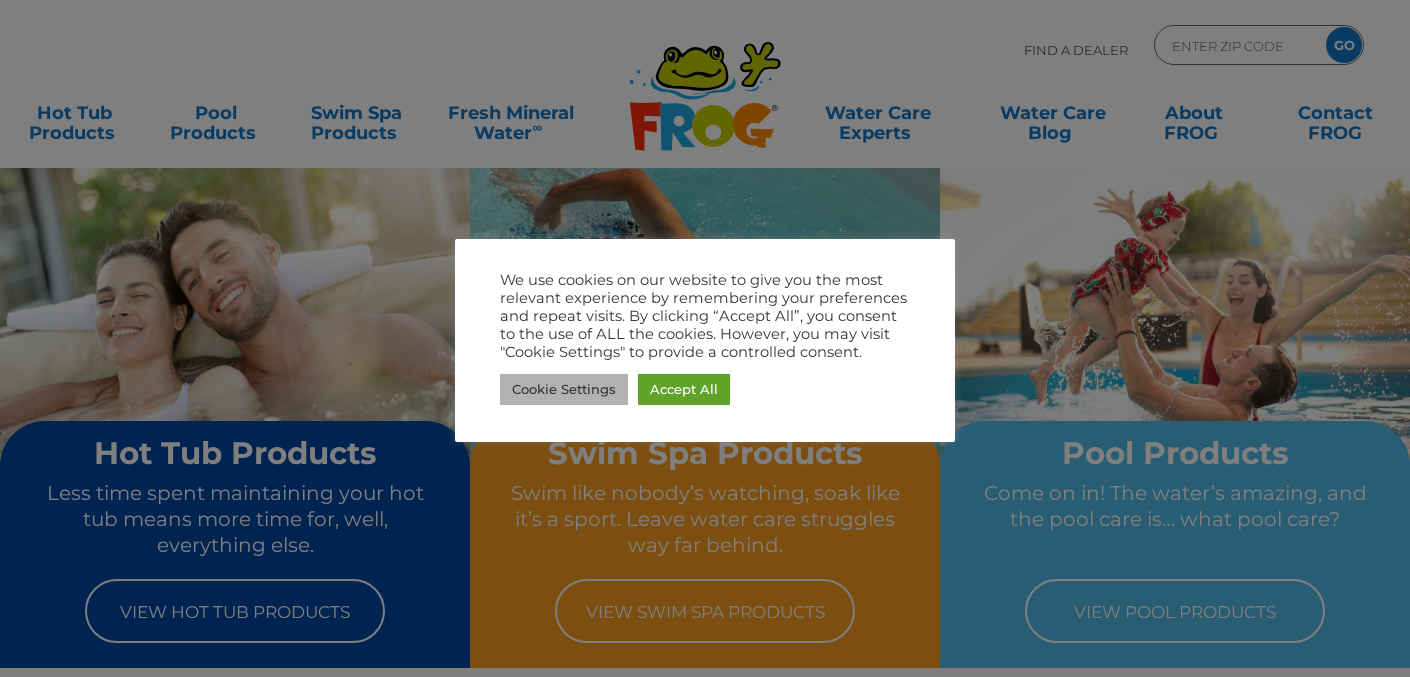 click on "Cookie Settings" at bounding box center (564, 389) 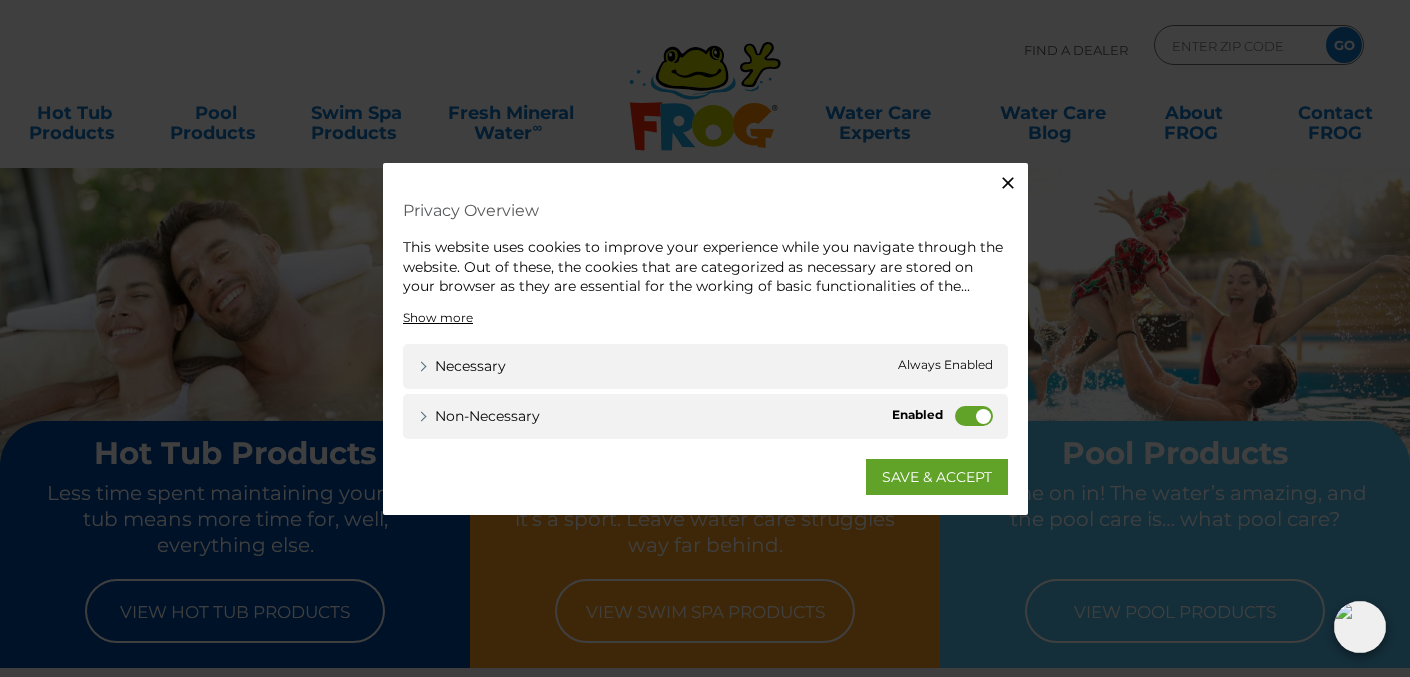 click on "Non-necessary
Non-necessary" at bounding box center (705, 415) 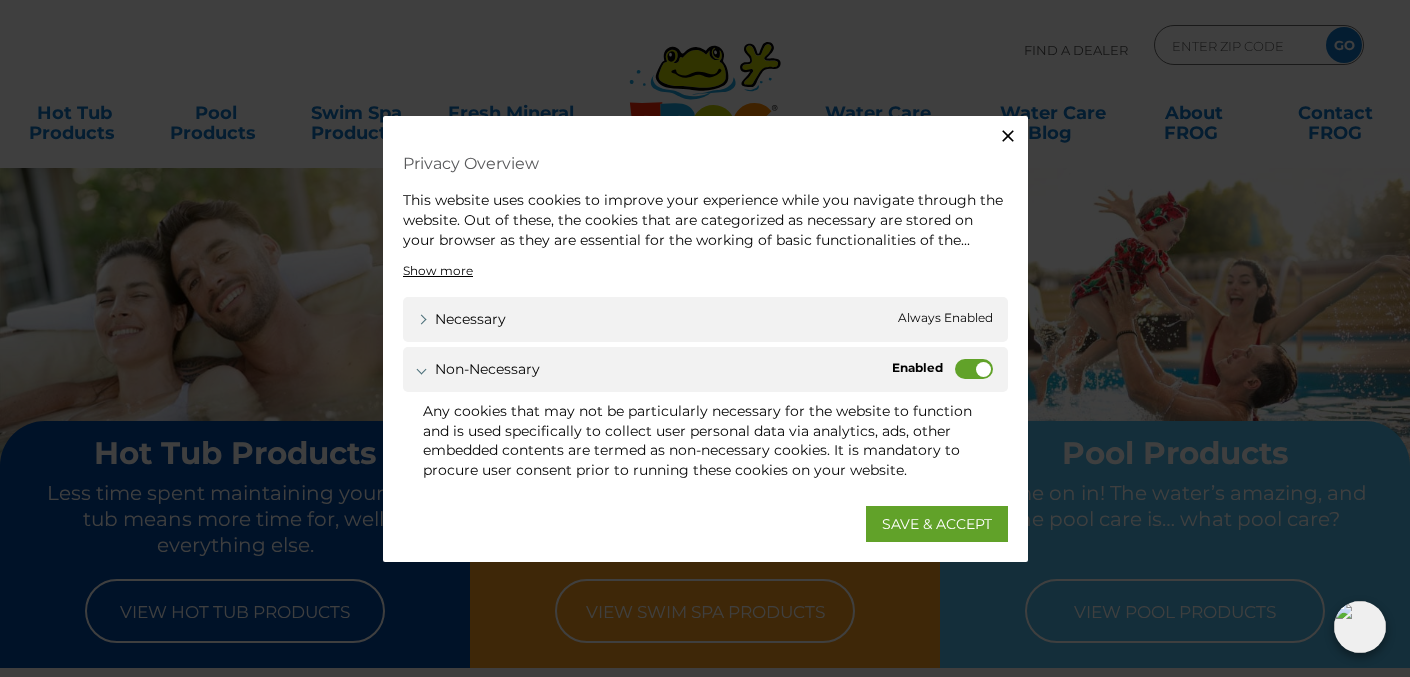 click on "Non-necessary" at bounding box center (974, 369) 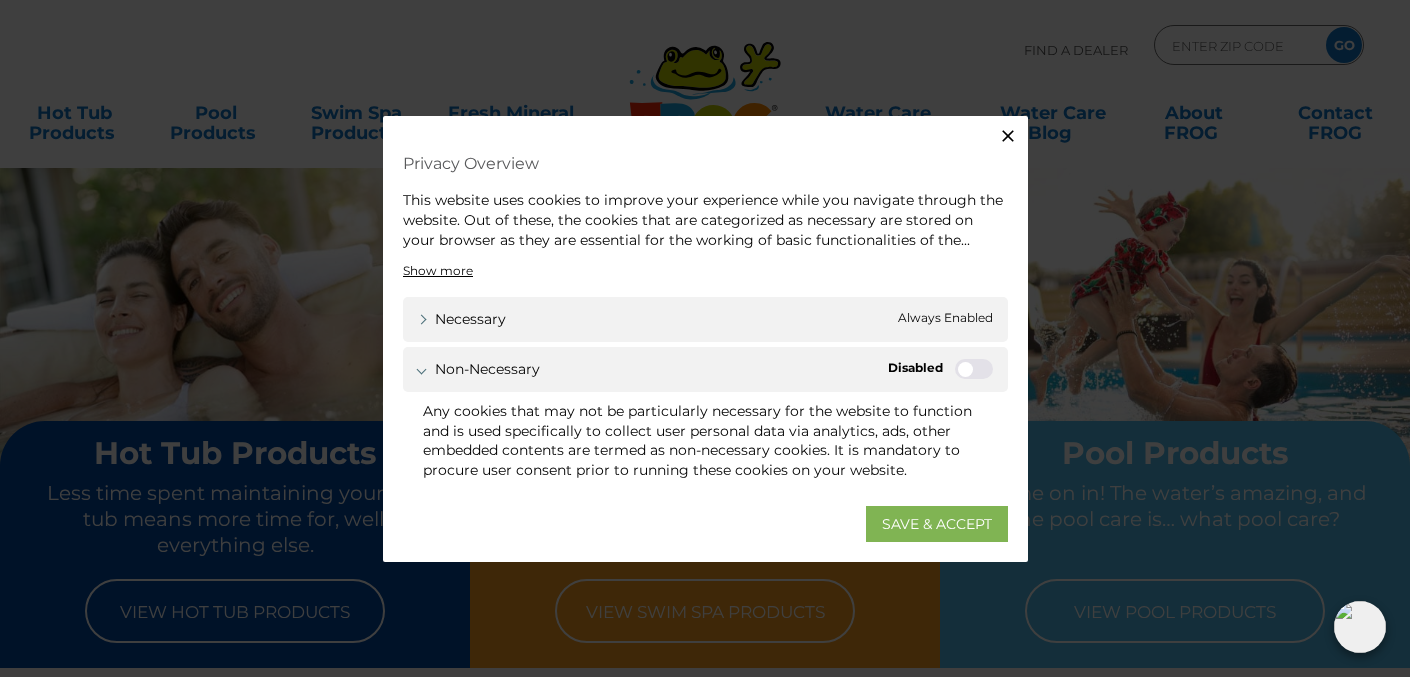 click on "SAVE & ACCEPT" at bounding box center (937, 523) 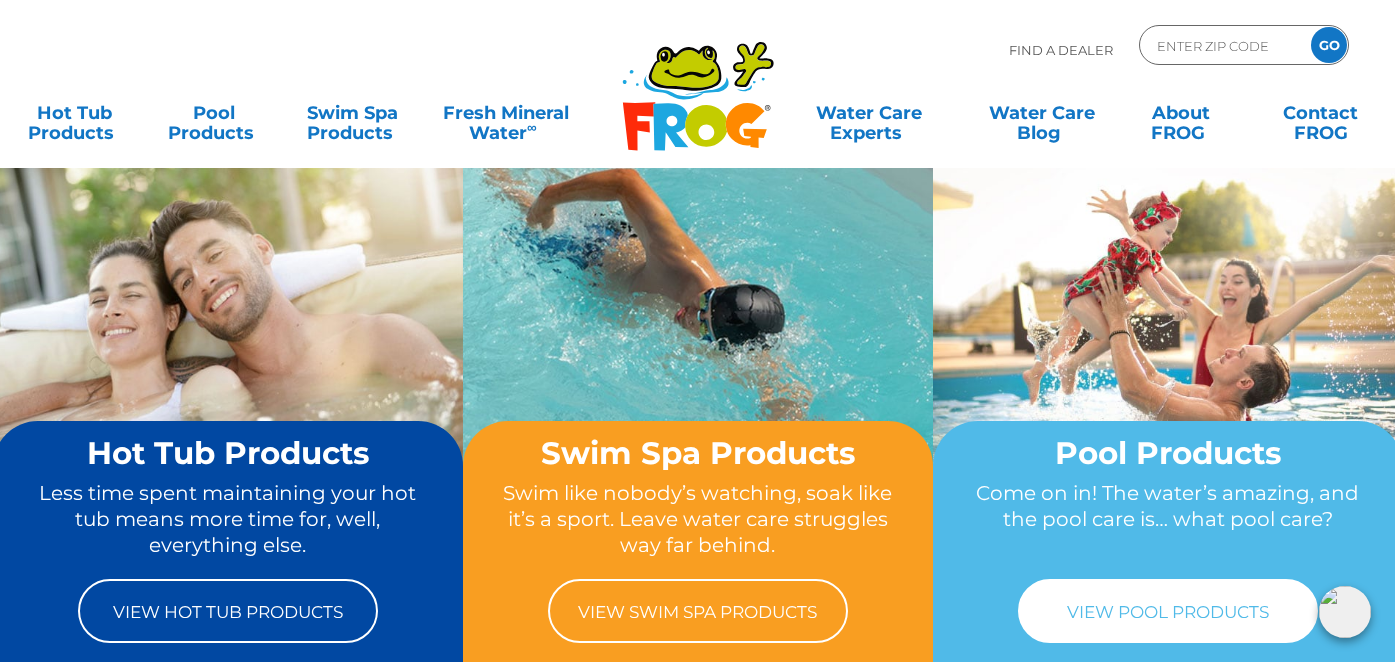 click on "View Pool Products" at bounding box center [1168, 611] 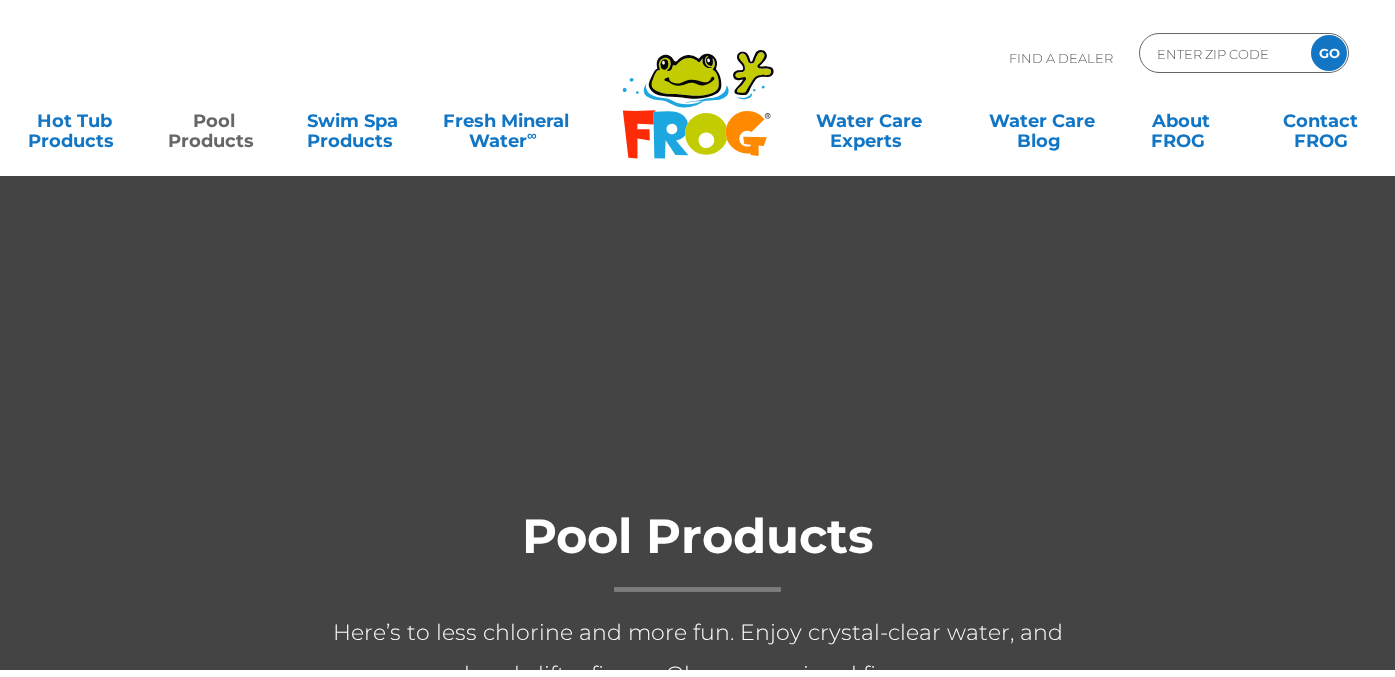 scroll, scrollTop: 0, scrollLeft: 0, axis: both 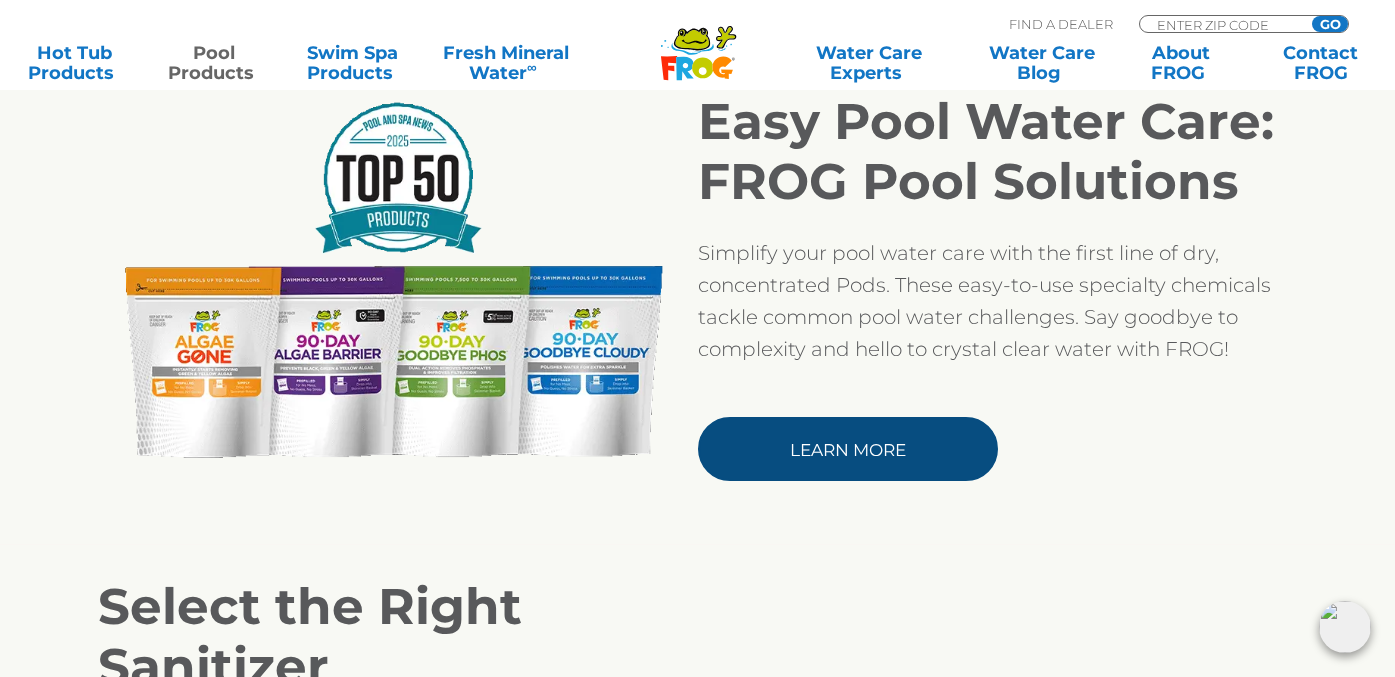 click on "Learn More" at bounding box center [848, 449] 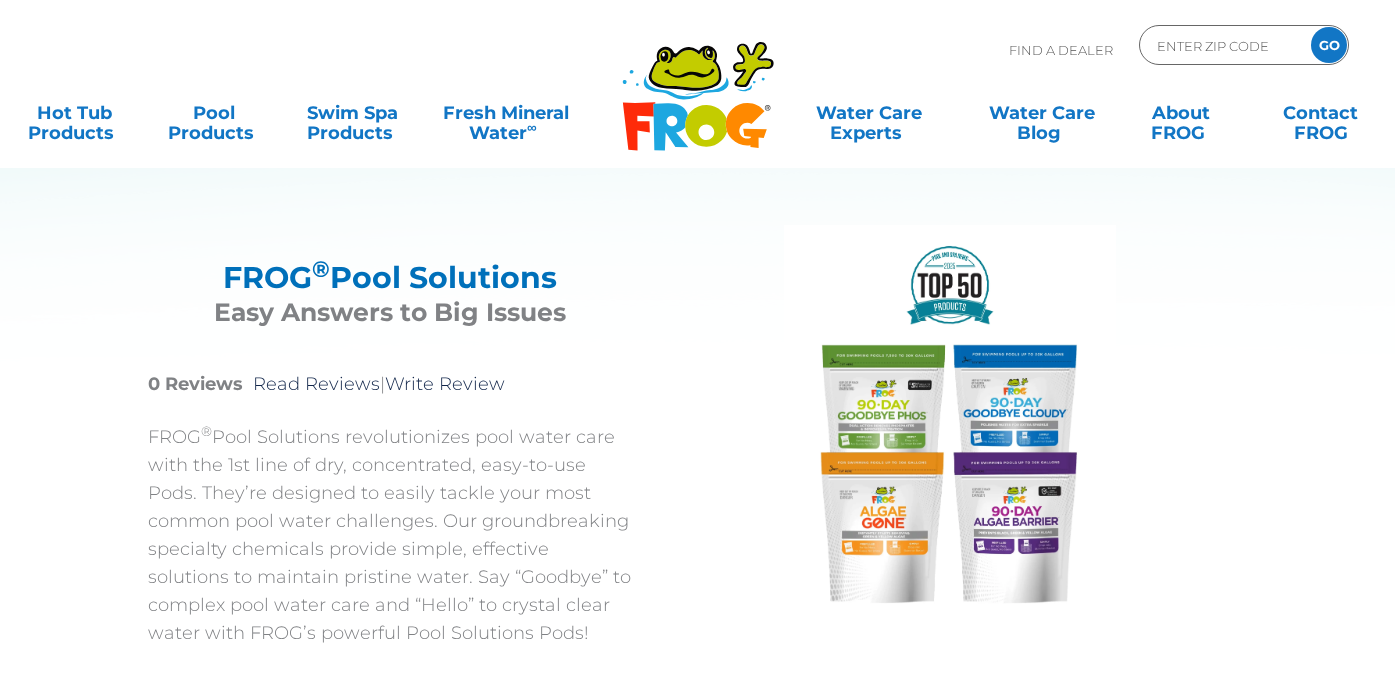 scroll, scrollTop: 0, scrollLeft: 0, axis: both 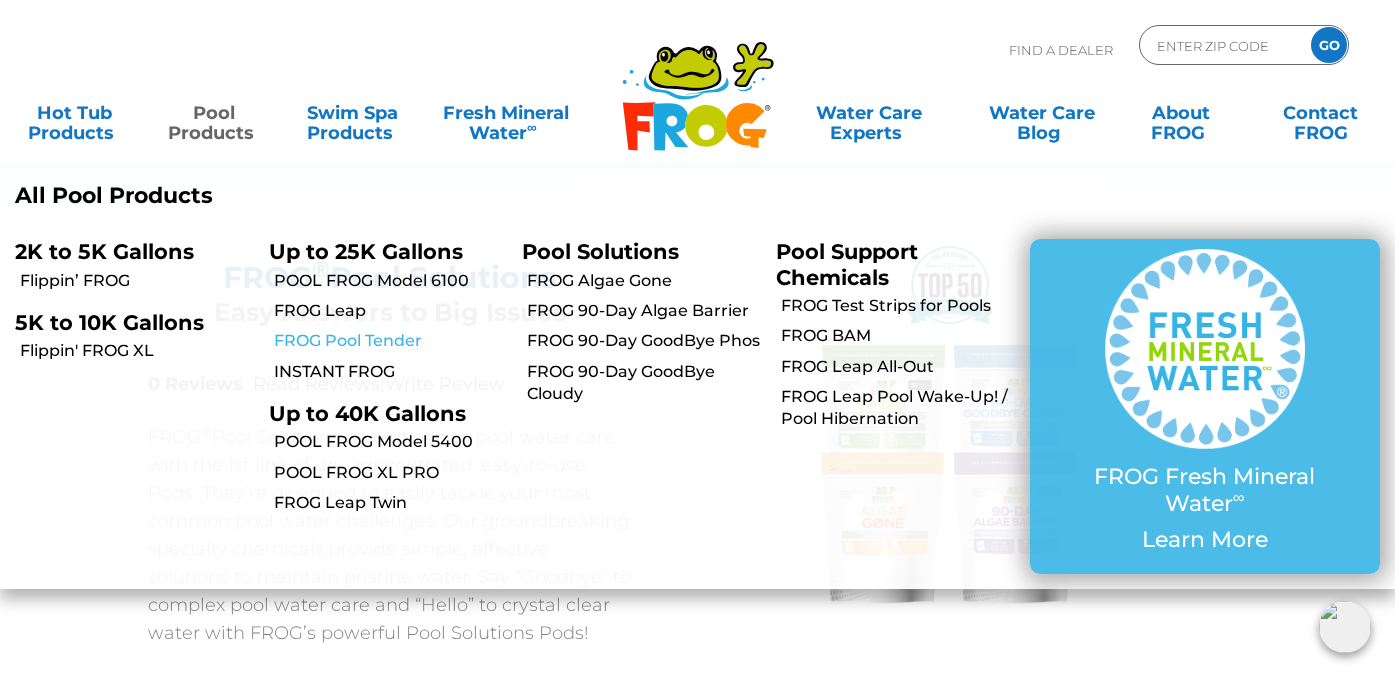click on "FROG Pool Tender" at bounding box center (391, 341) 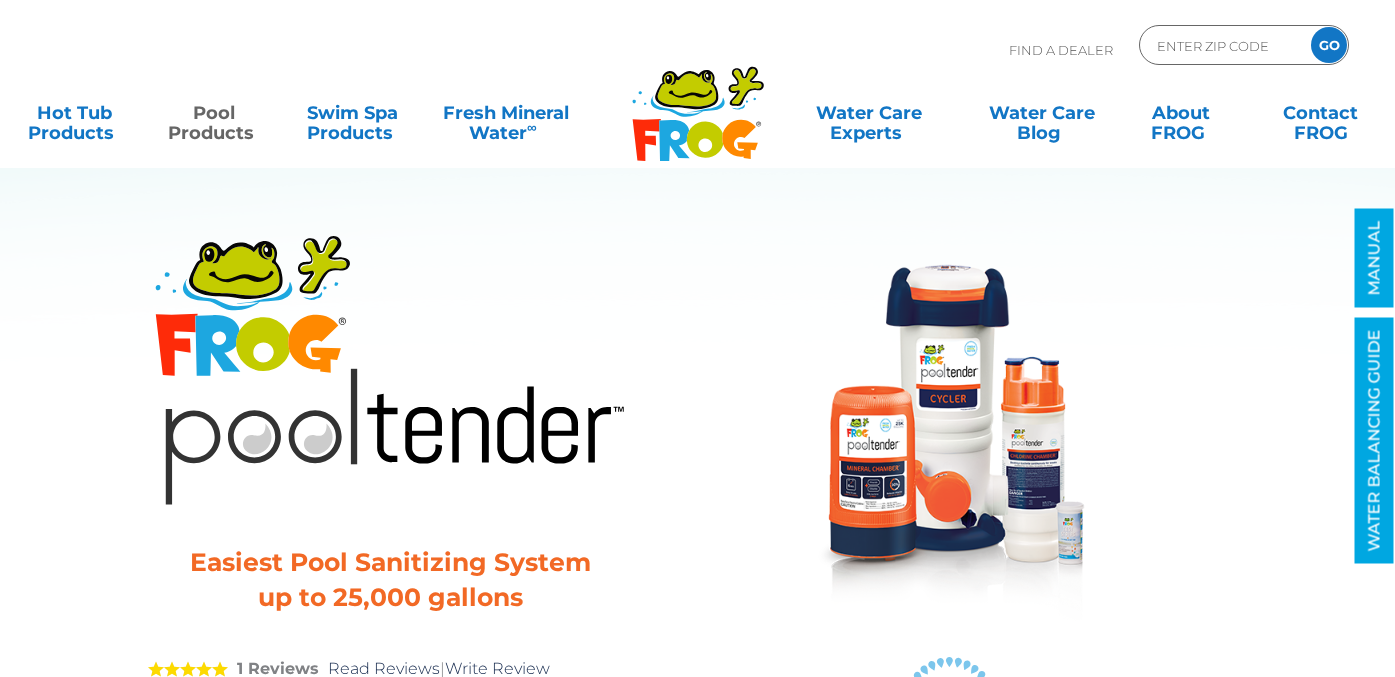 scroll, scrollTop: 0, scrollLeft: 0, axis: both 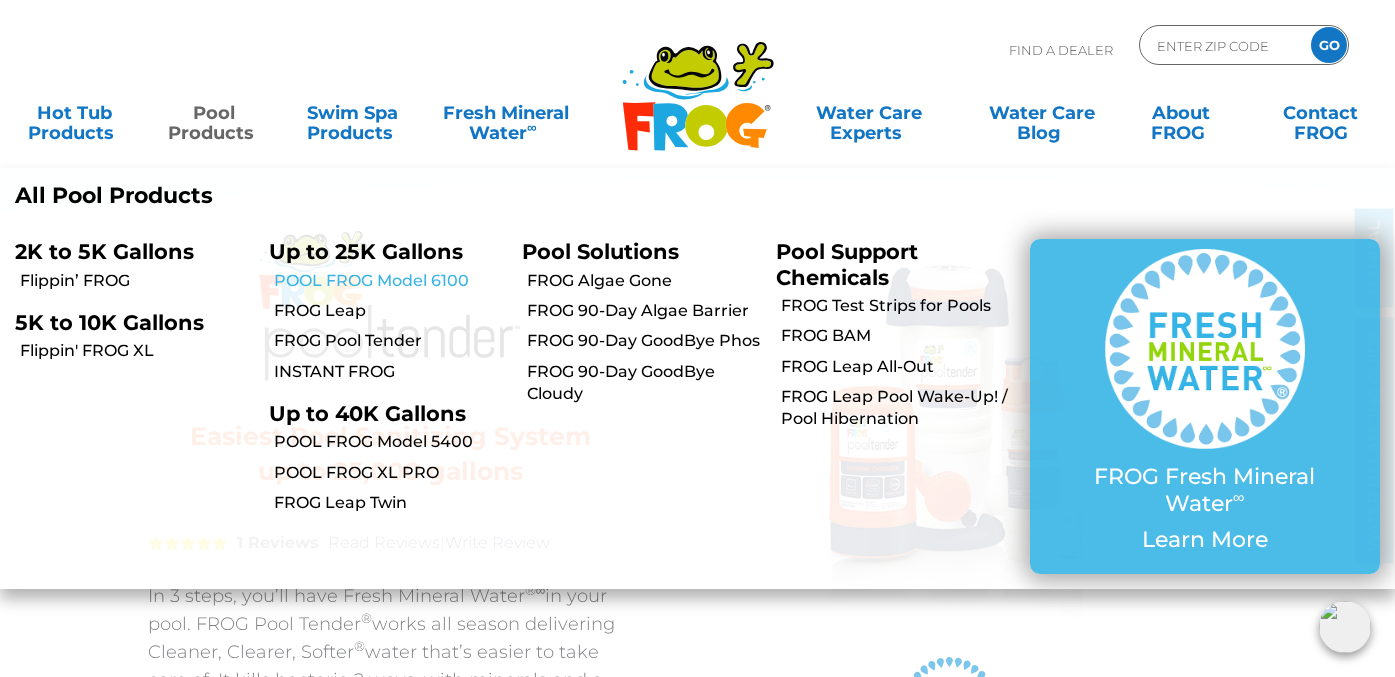 click on "POOL FROG Model 6100" at bounding box center (391, 281) 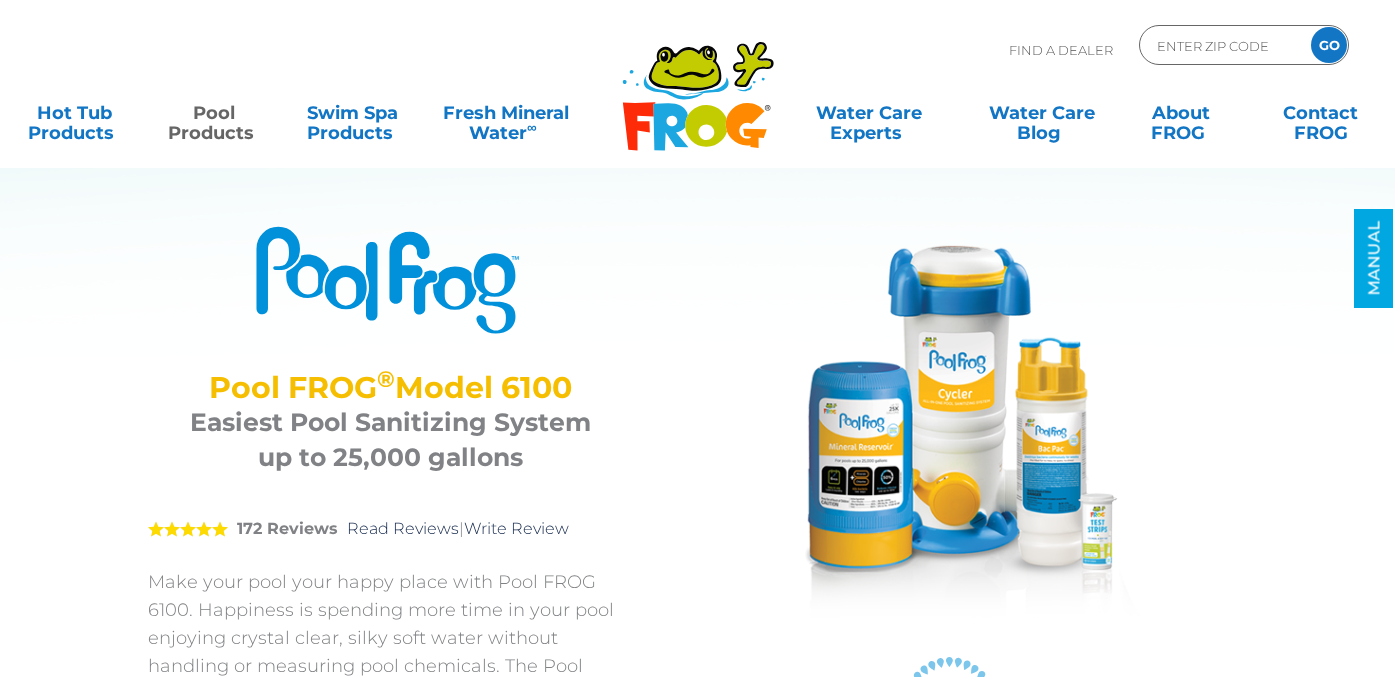 scroll, scrollTop: 0, scrollLeft: 0, axis: both 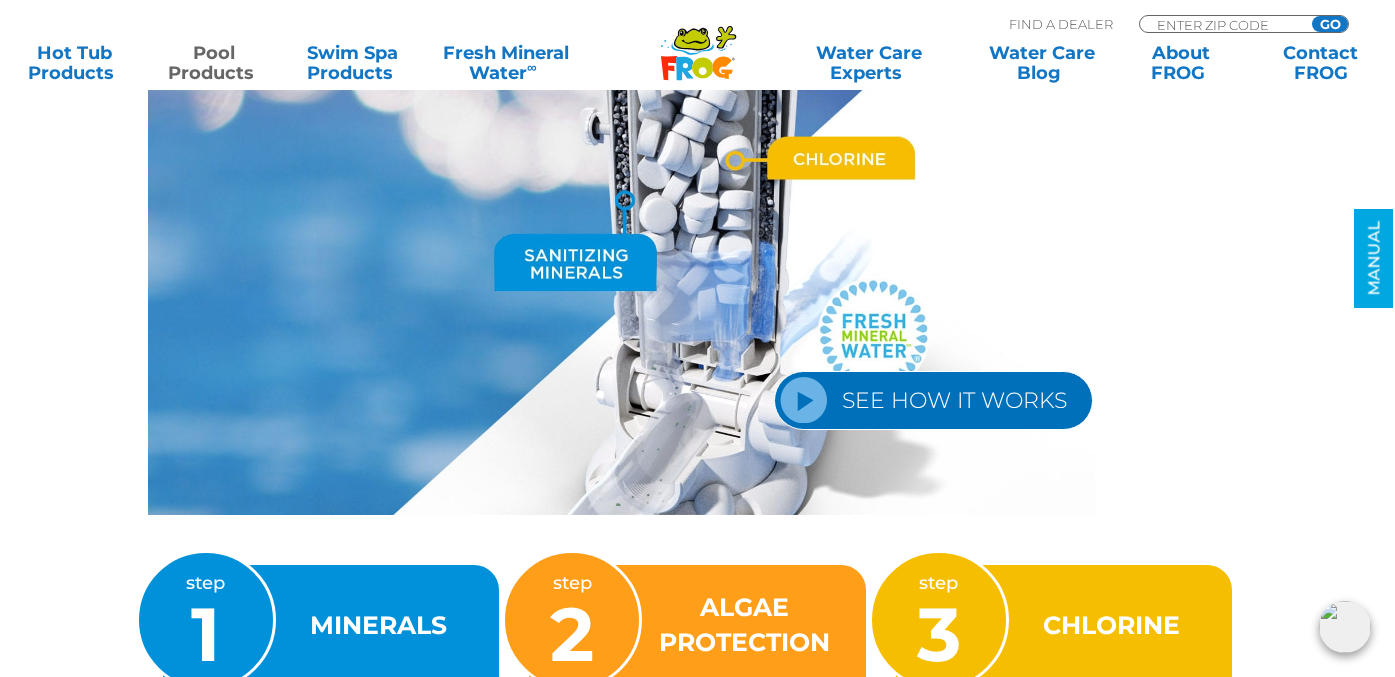 click on "SEE HOW IT WORKS" at bounding box center [933, 400] 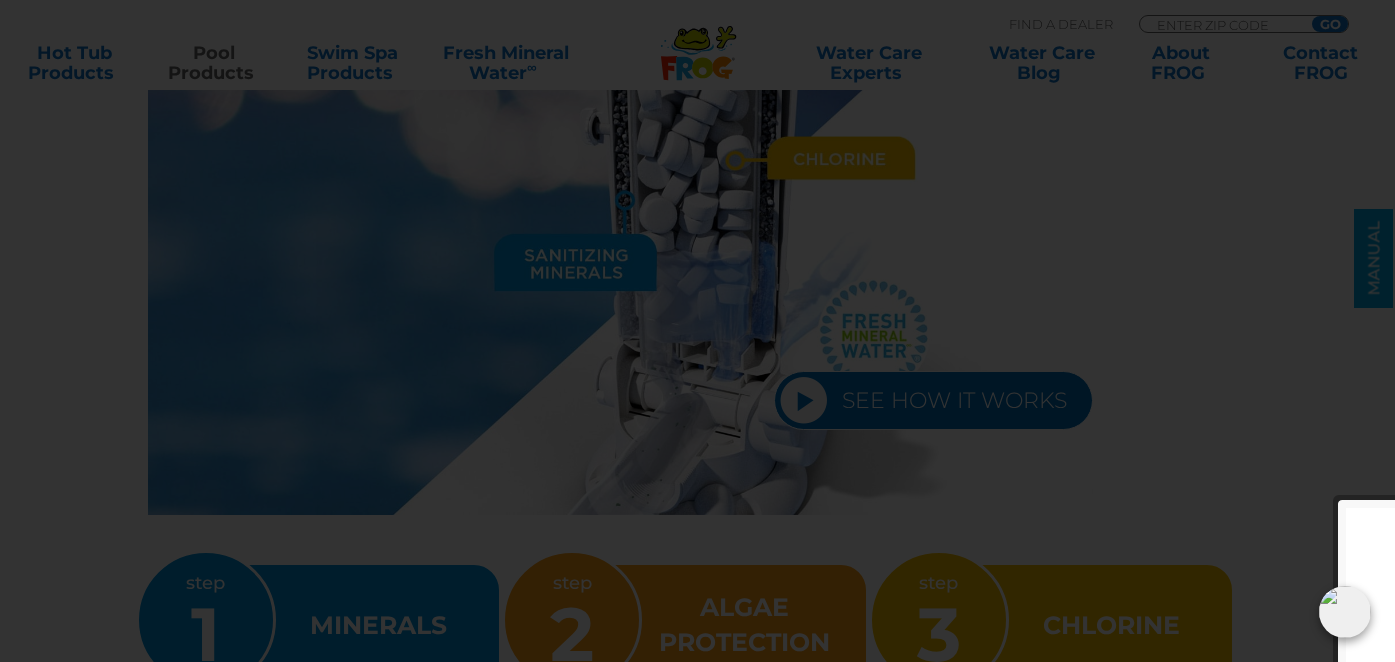 click at bounding box center (697, 2852) 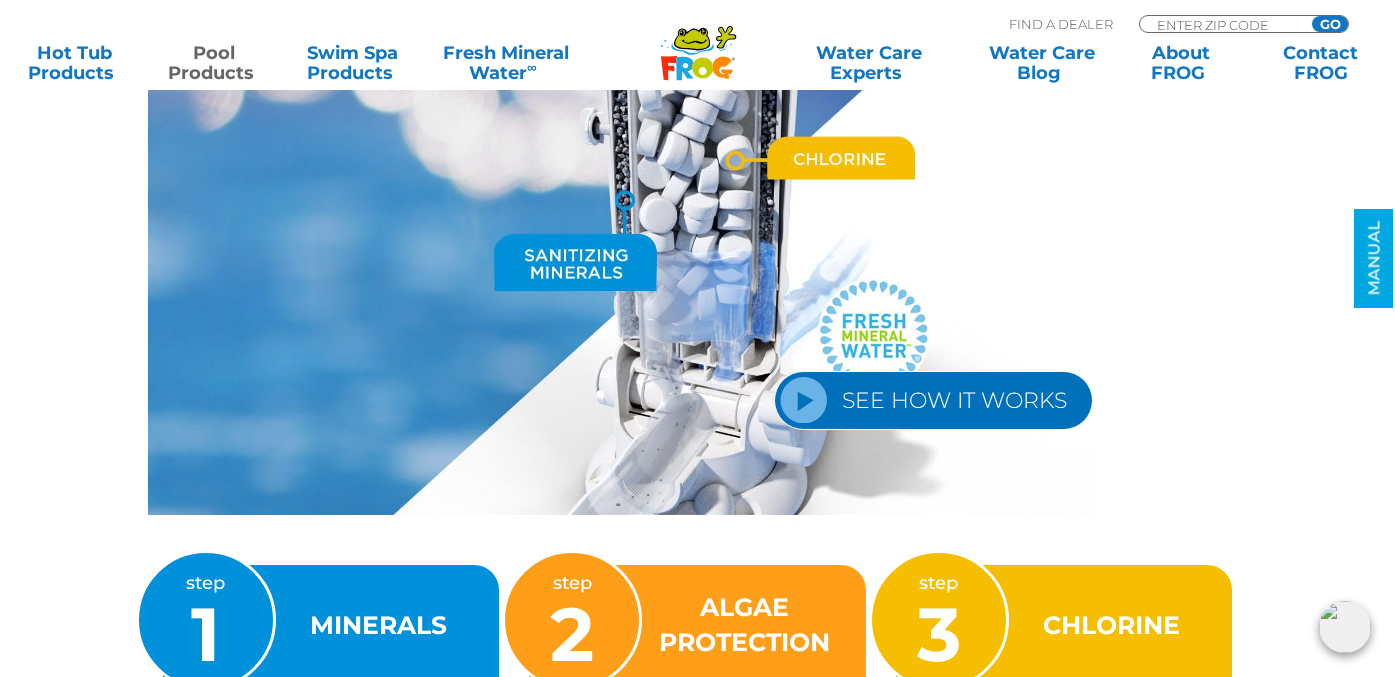 click on "SEE HOW IT WORKS" at bounding box center [933, 400] 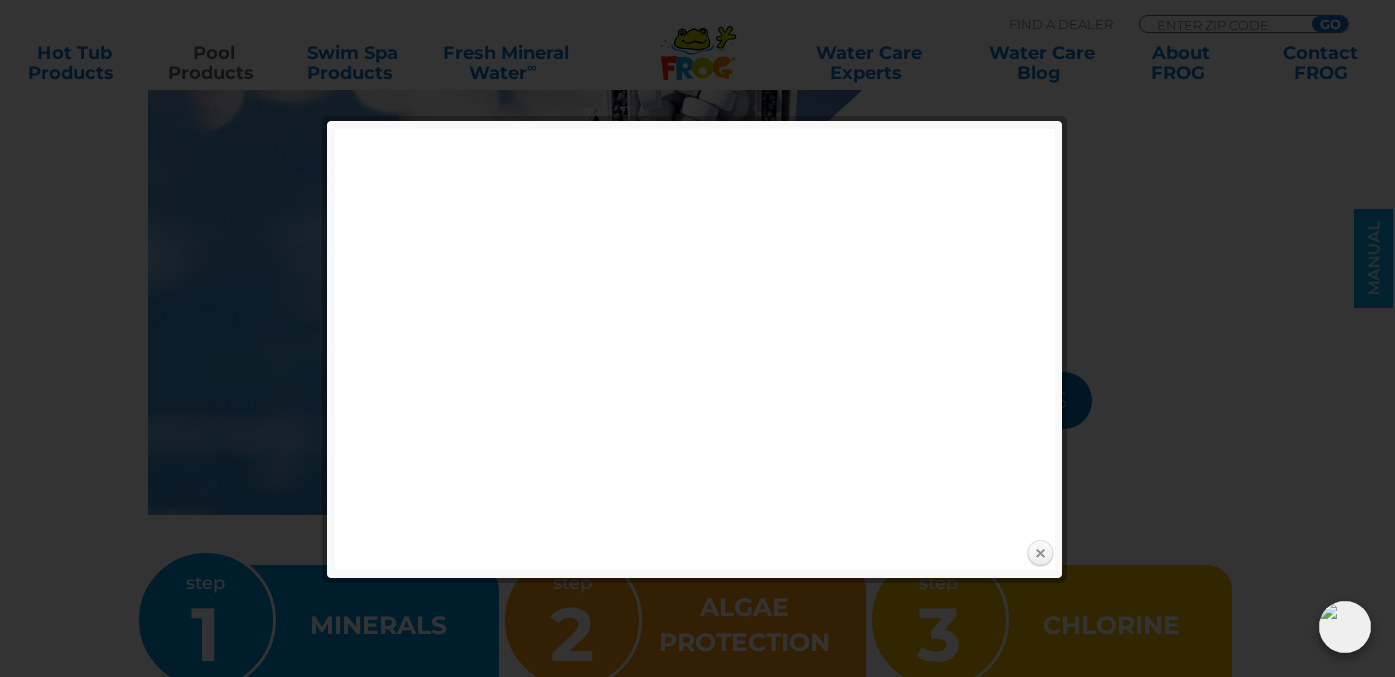 click on "Close" at bounding box center [1040, 554] 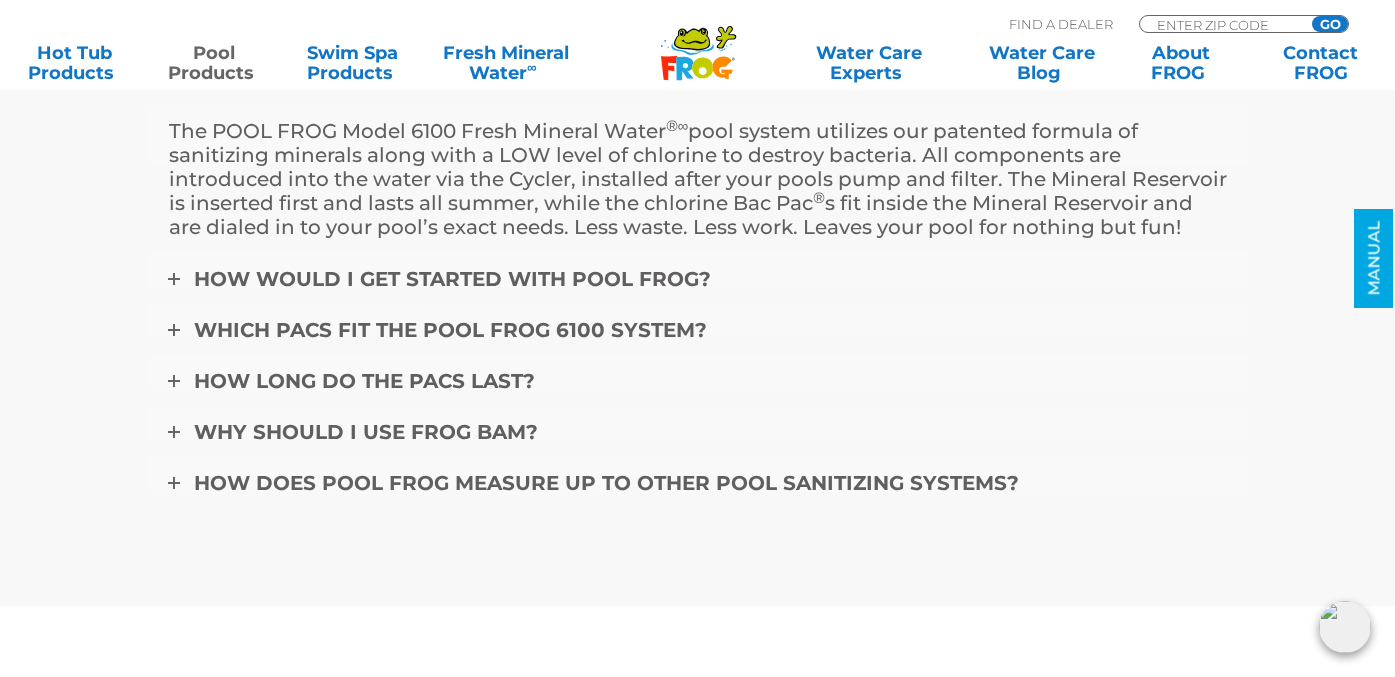 scroll, scrollTop: 7200, scrollLeft: 0, axis: vertical 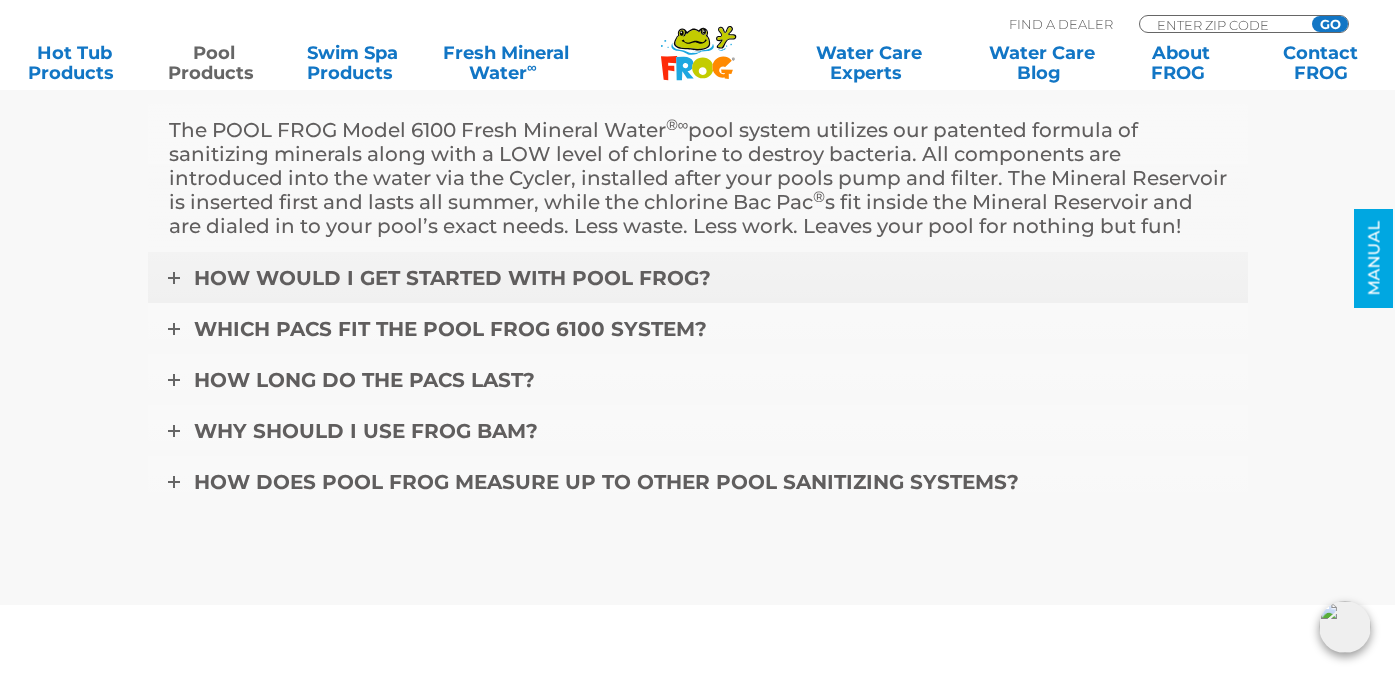 click on "How would I get started with POOL FROG?" at bounding box center [452, 278] 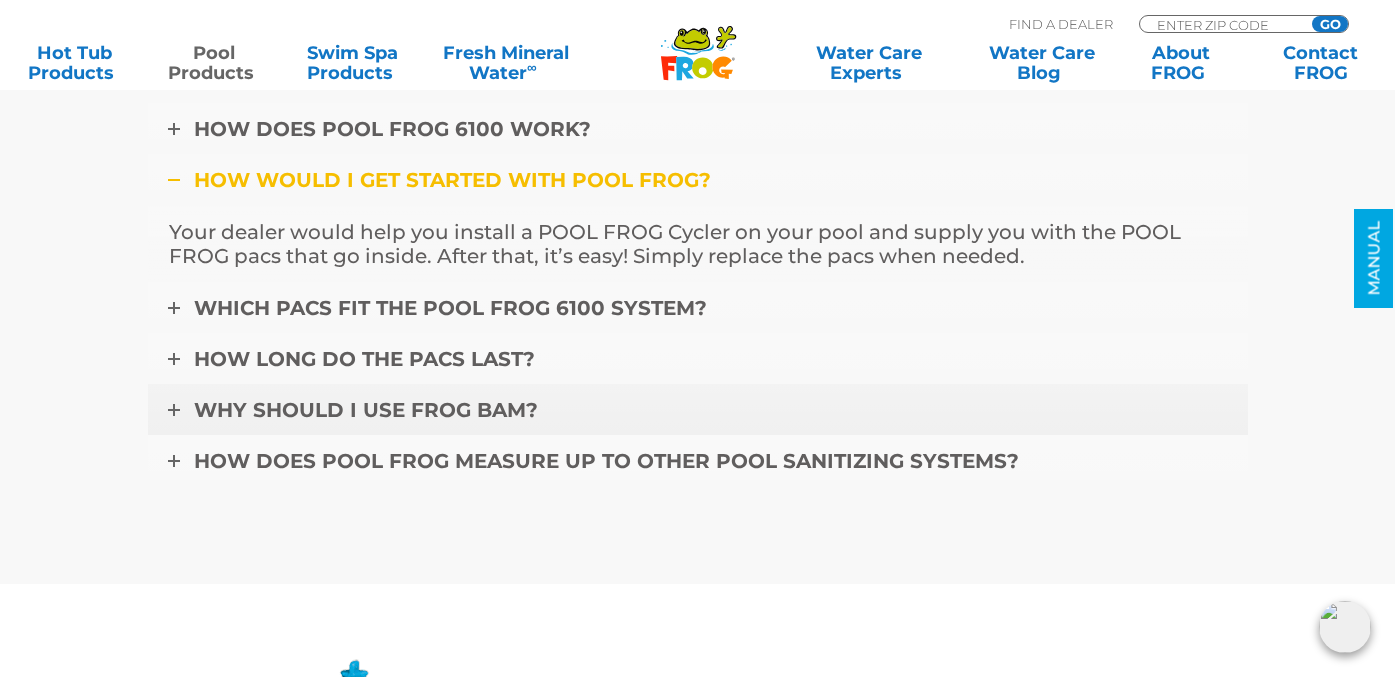 scroll, scrollTop: 7100, scrollLeft: 0, axis: vertical 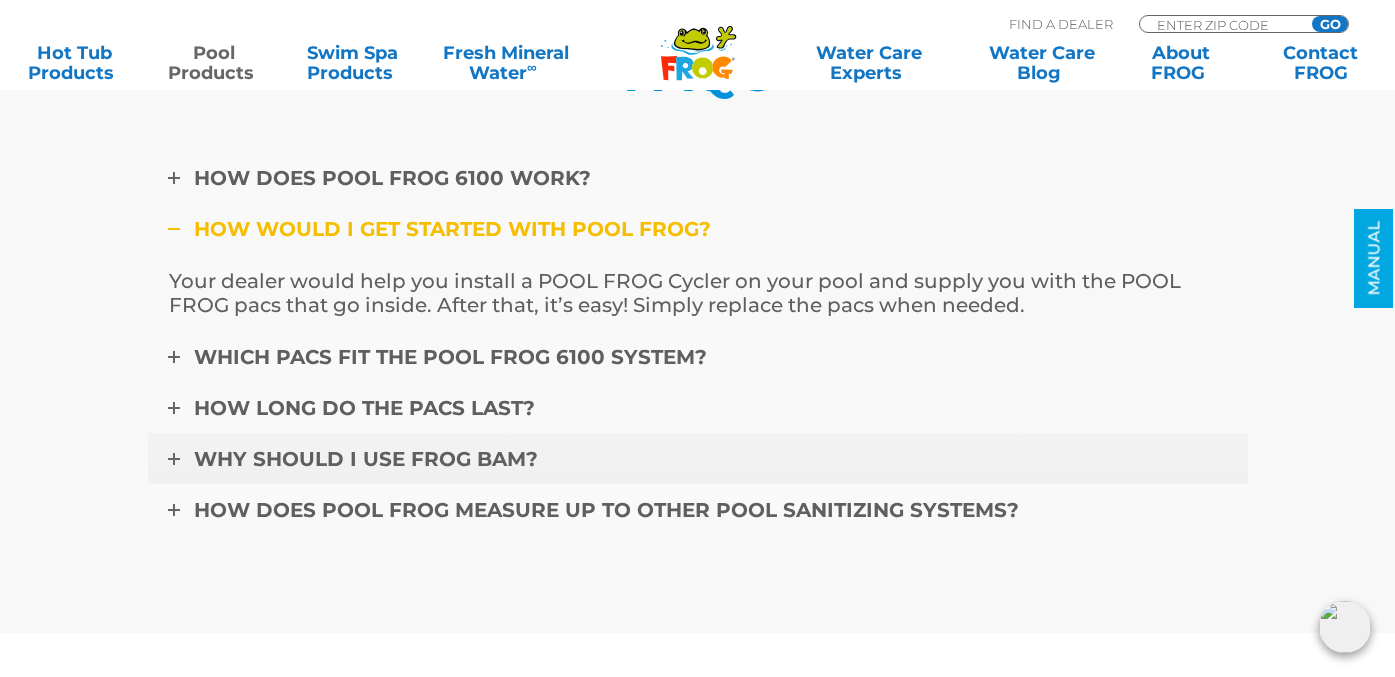 click on "Why should I use FROG BAM?" at bounding box center [366, 459] 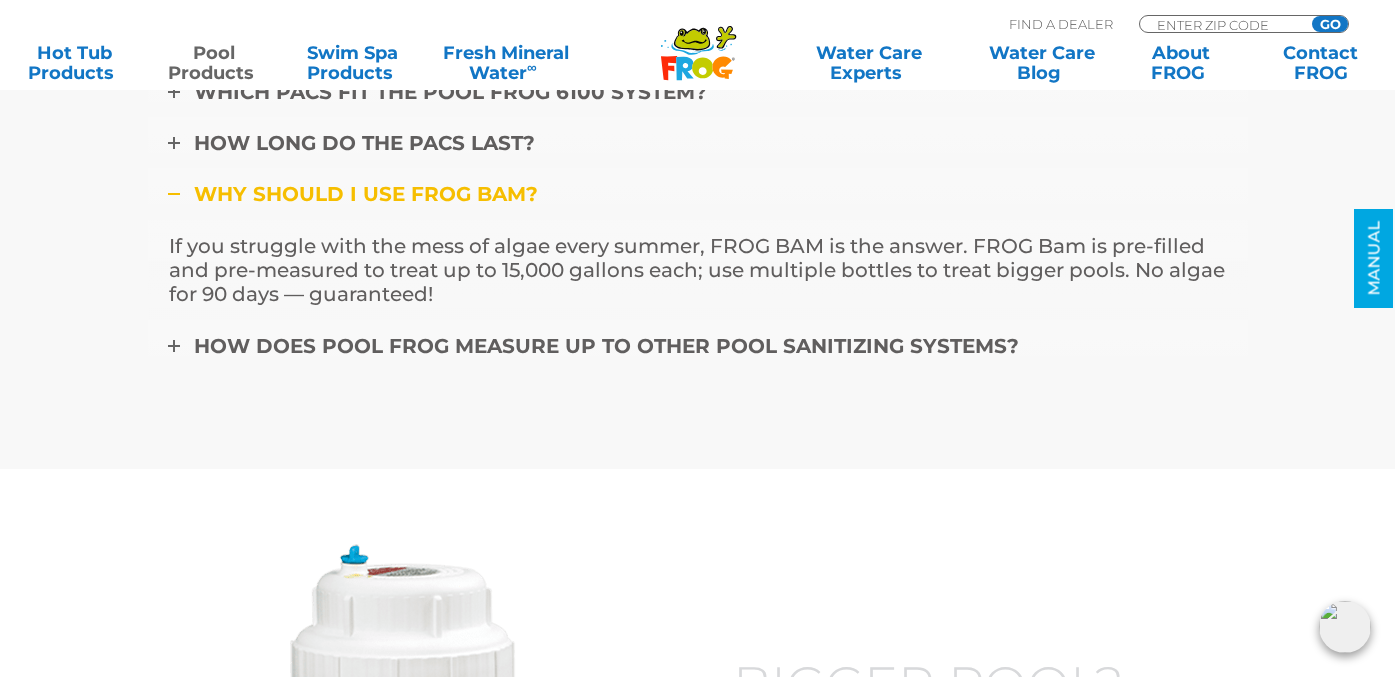 scroll, scrollTop: 7300, scrollLeft: 0, axis: vertical 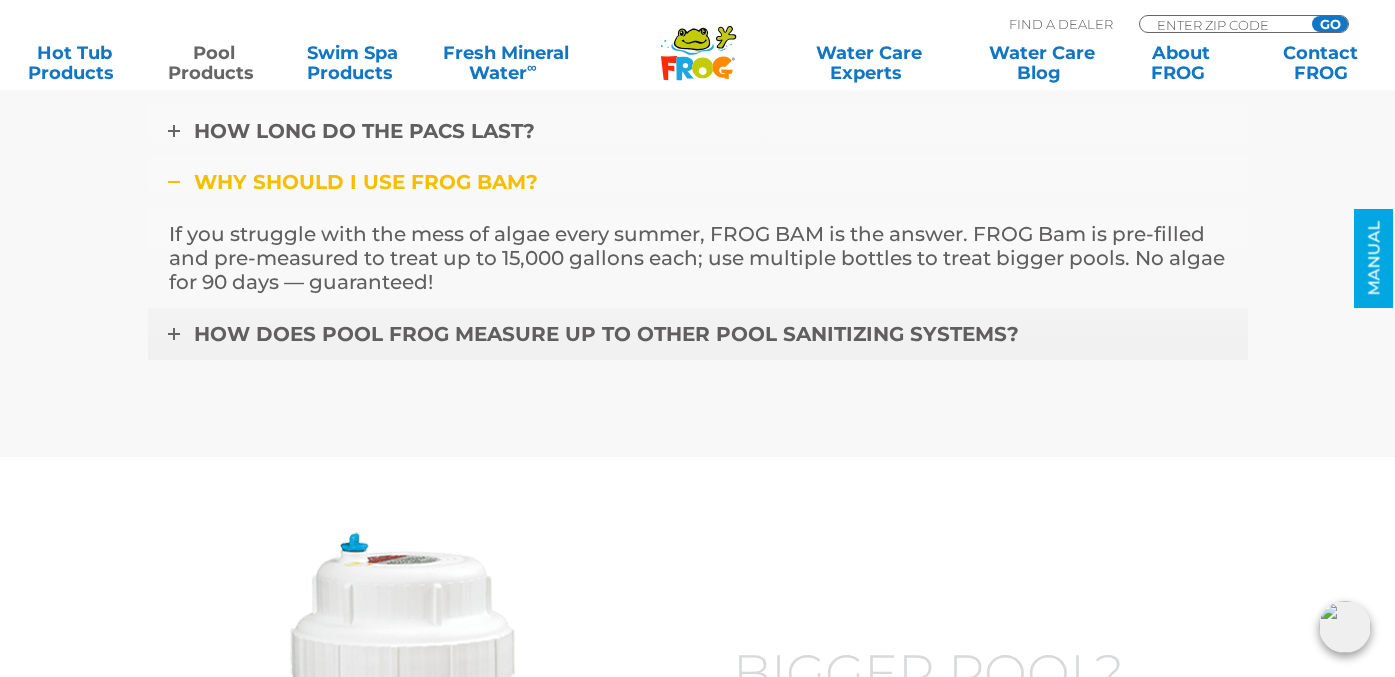 click on "How does POOL FROG measure up to other pool sanitizing systems?" at bounding box center (606, 334) 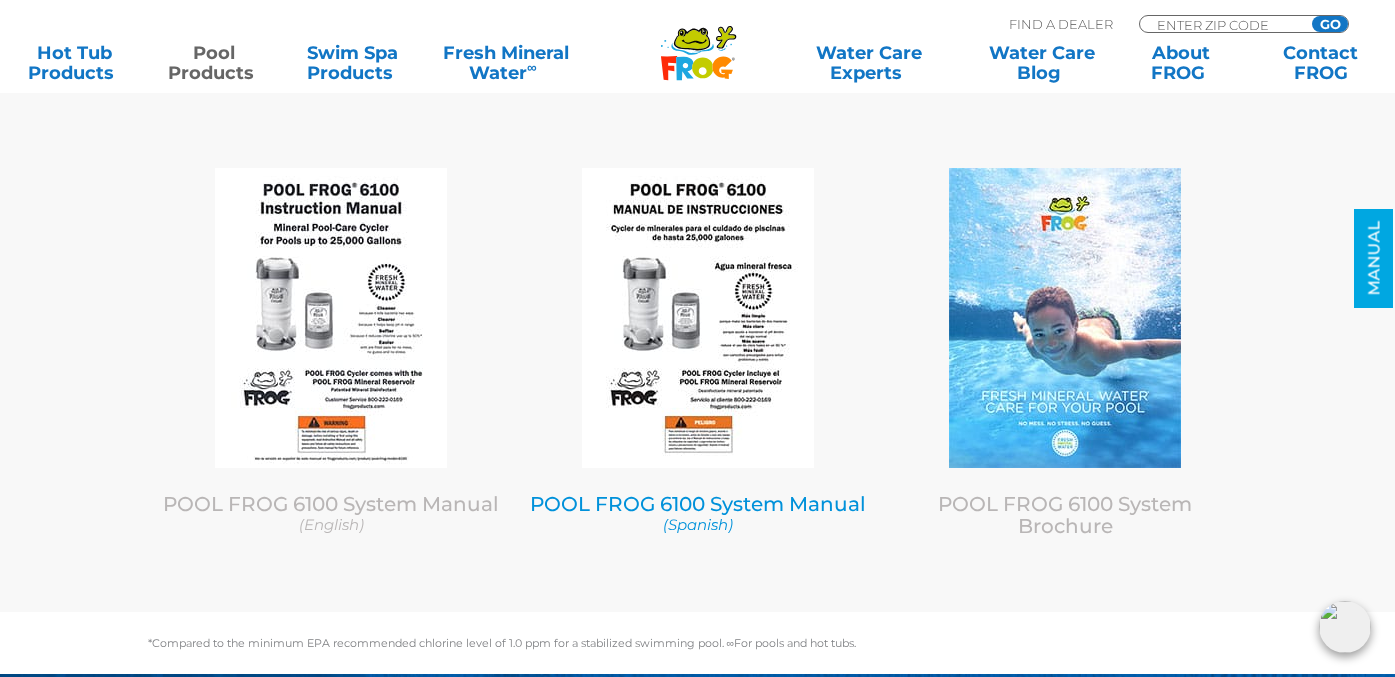 scroll, scrollTop: 8500, scrollLeft: 0, axis: vertical 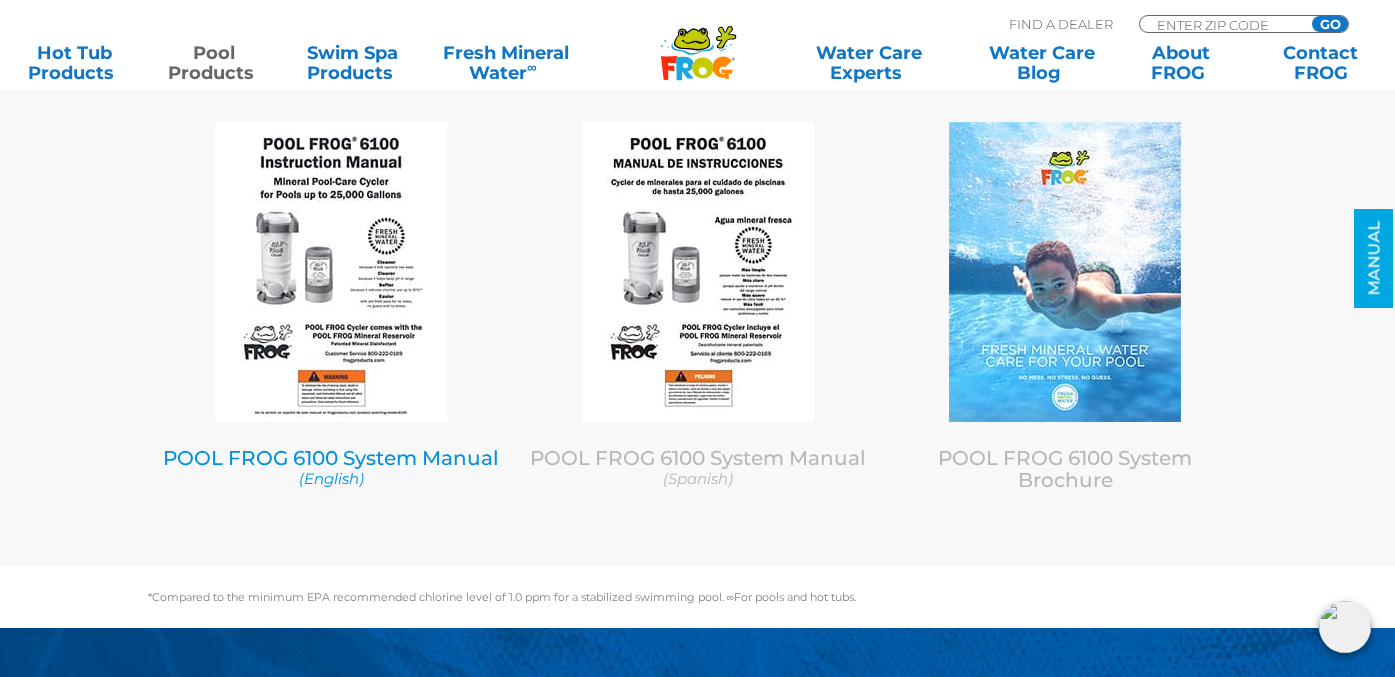 click on "POOL FROG 6100 System Manual
(English)" at bounding box center (331, 467) 